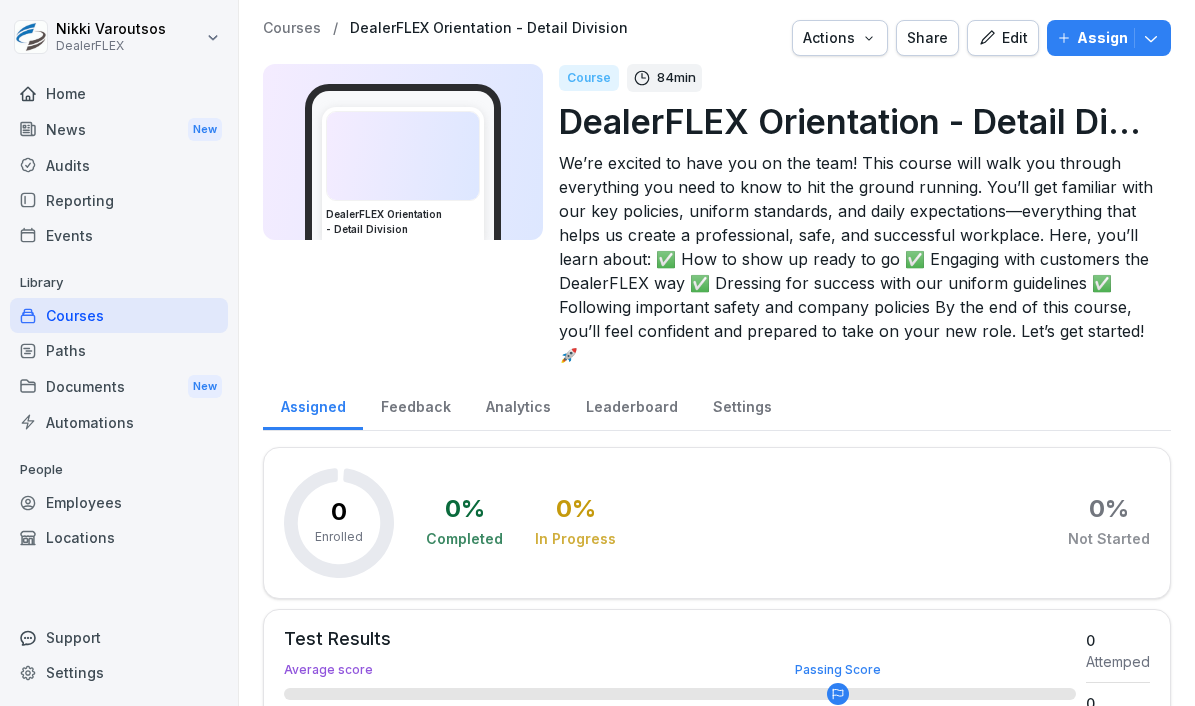 scroll, scrollTop: 0, scrollLeft: 0, axis: both 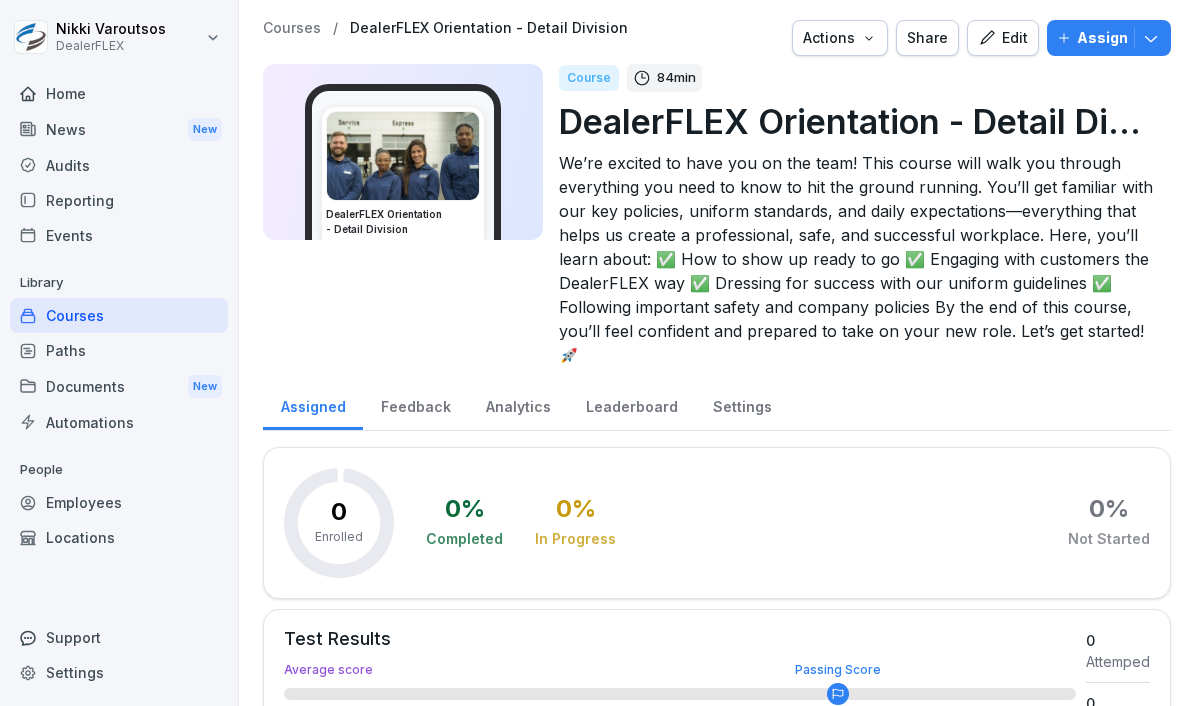 click on "Courses" at bounding box center [119, 315] 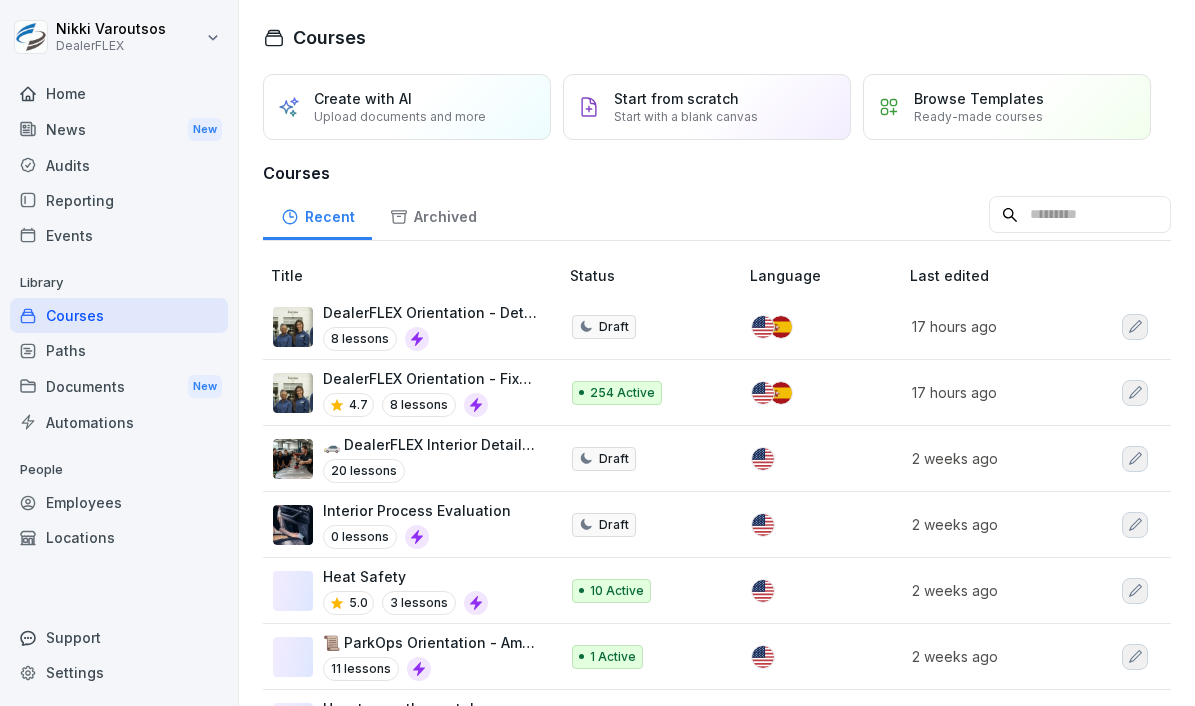 click 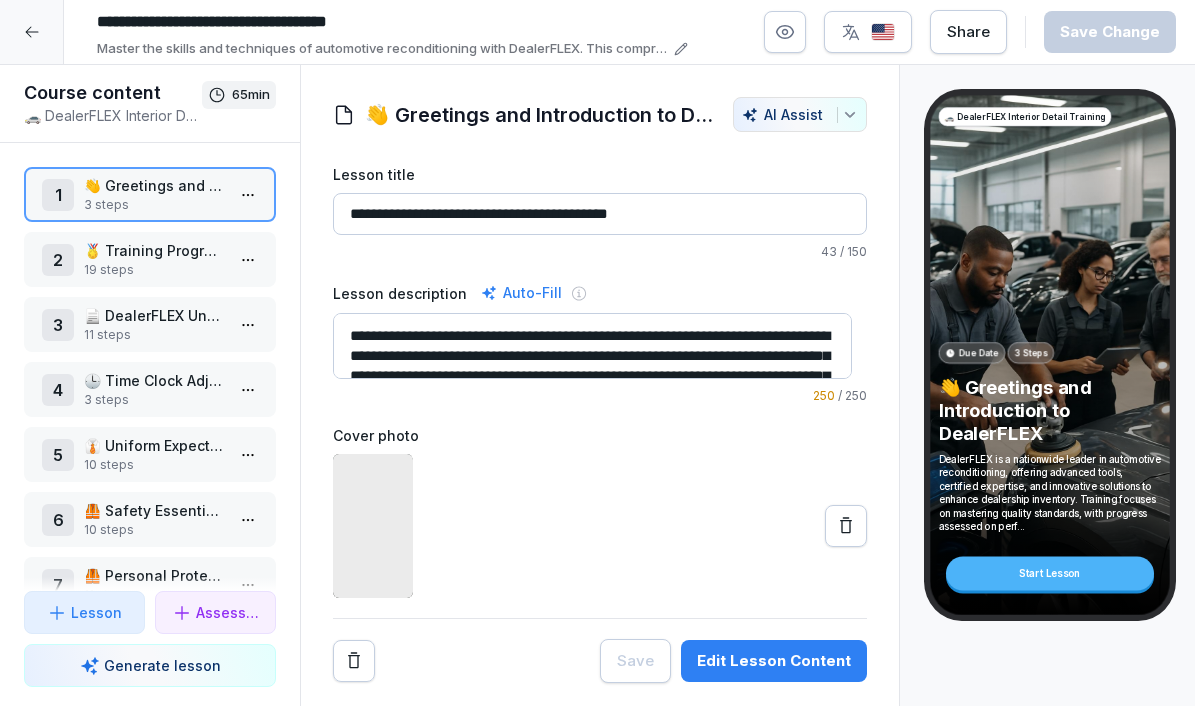 scroll, scrollTop: 0, scrollLeft: 0, axis: both 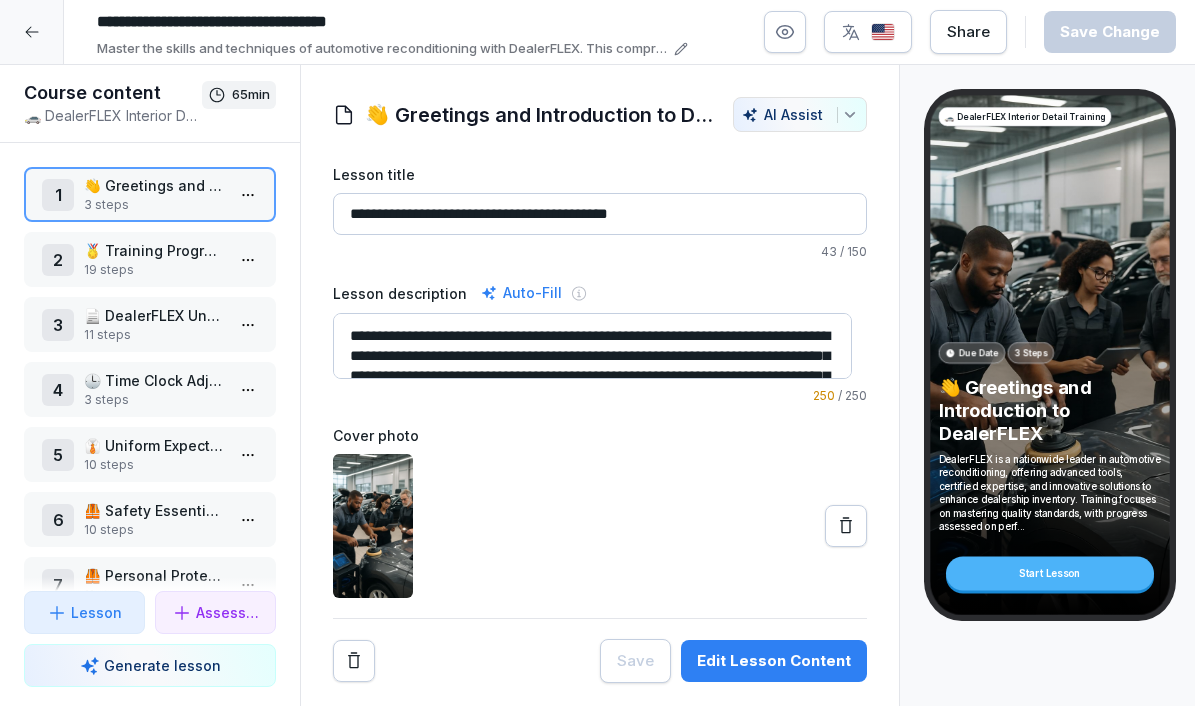 click at bounding box center [32, 32] 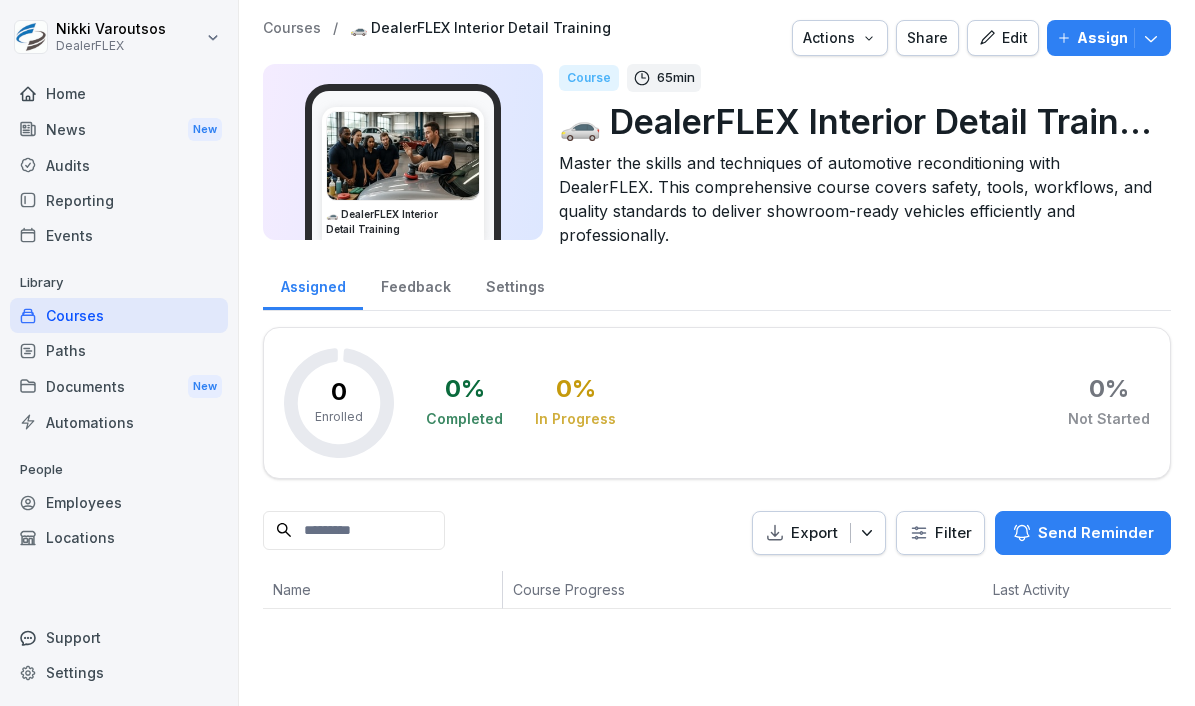 click on "Actions" at bounding box center (840, 38) 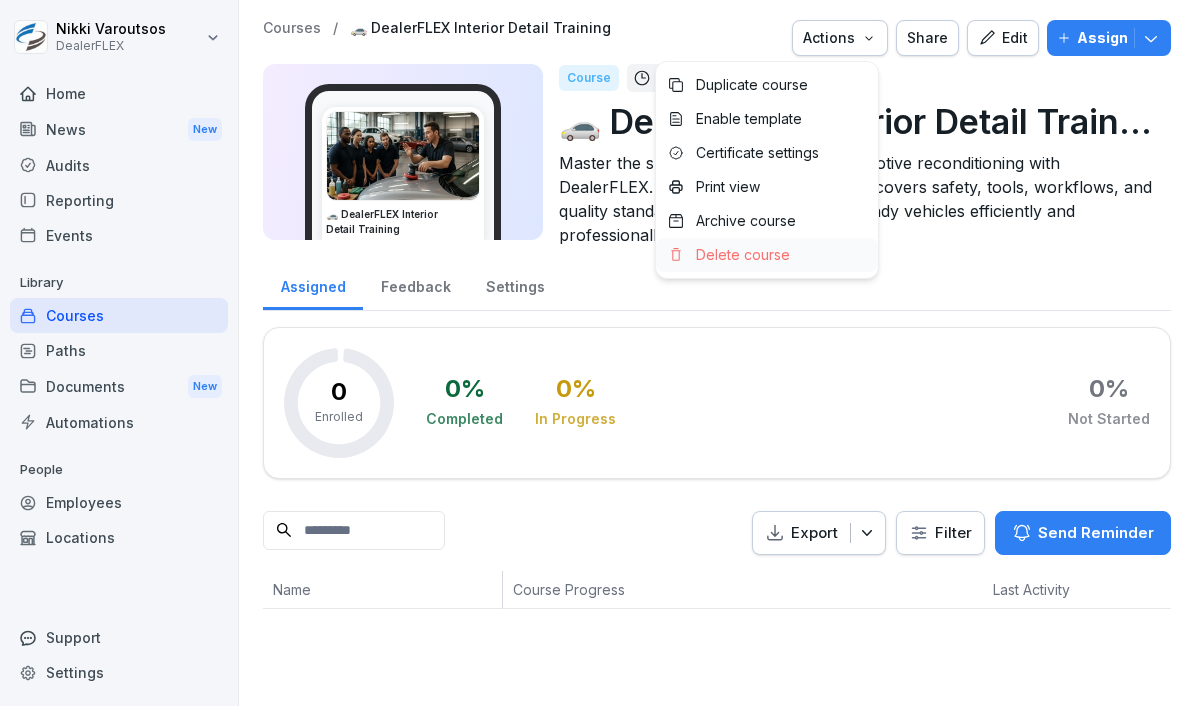 click on "Delete course" at bounding box center (743, 255) 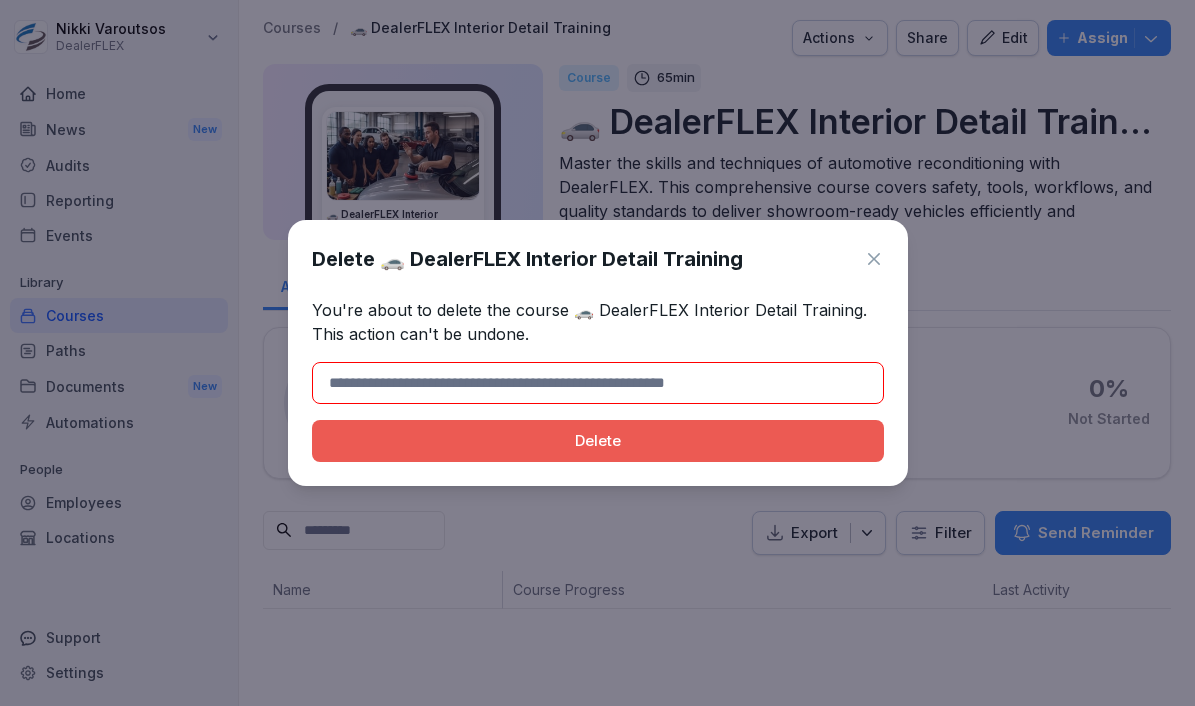 click at bounding box center (598, 383) 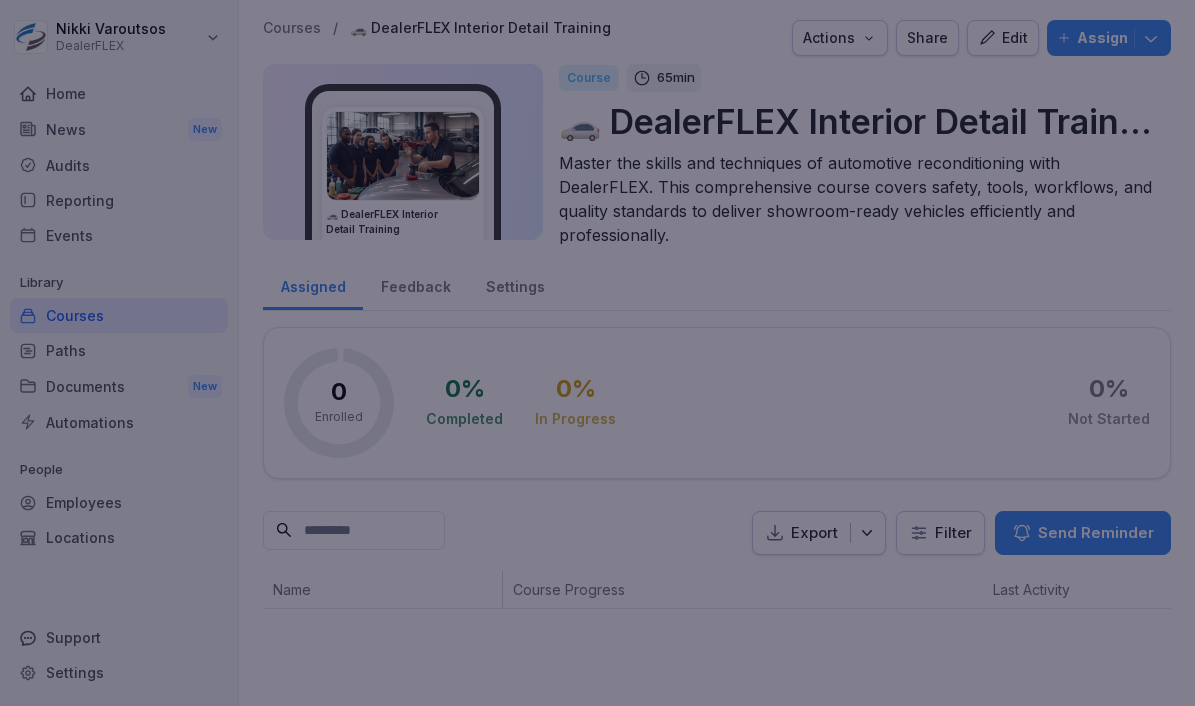 click at bounding box center [597, 353] 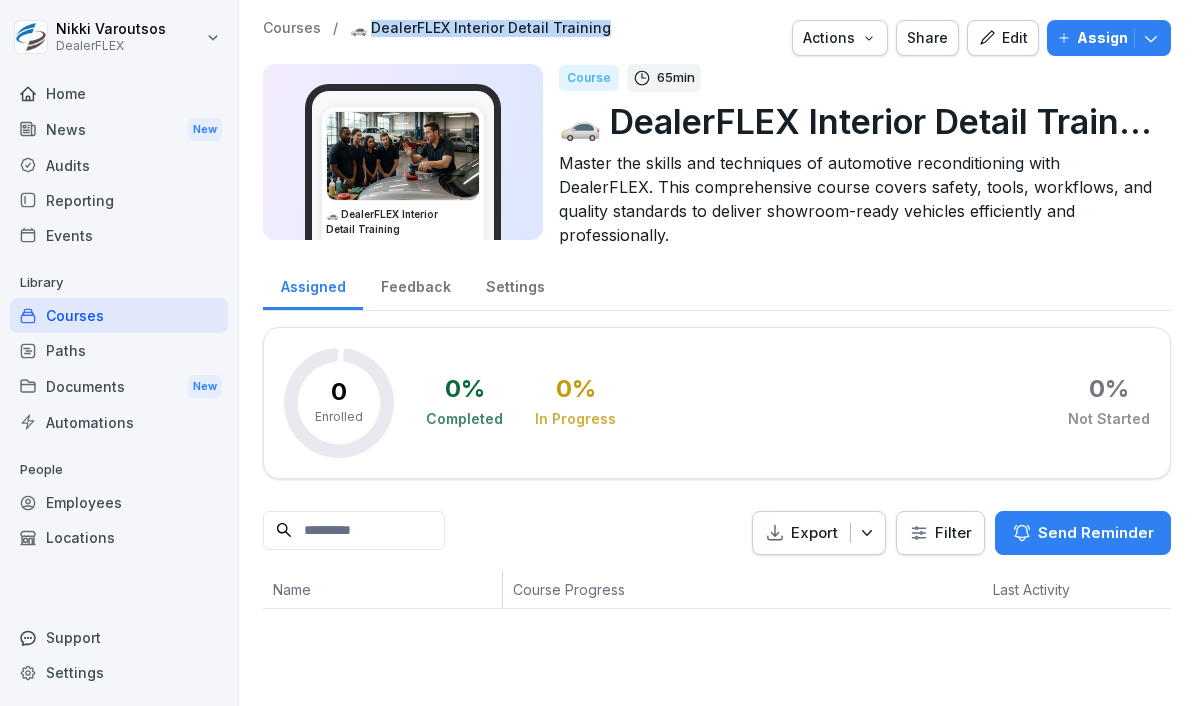 drag, startPoint x: 614, startPoint y: 25, endPoint x: 370, endPoint y: 26, distance: 244.00204 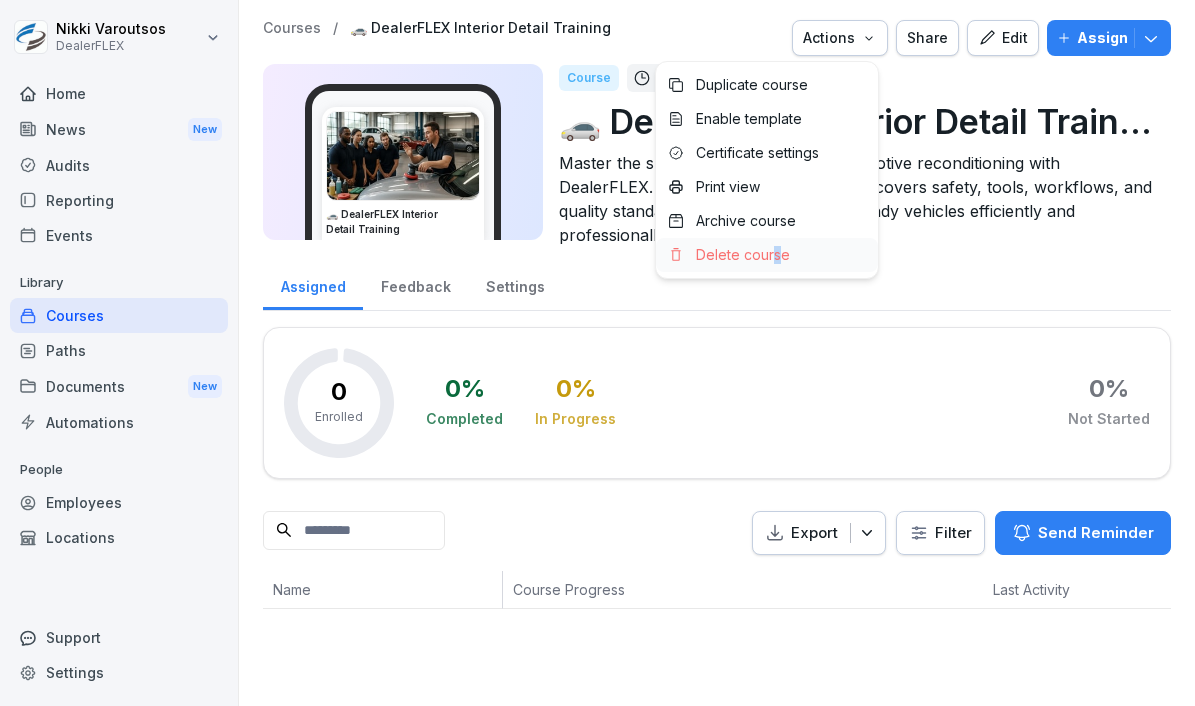click on "Delete course" at bounding box center [743, 255] 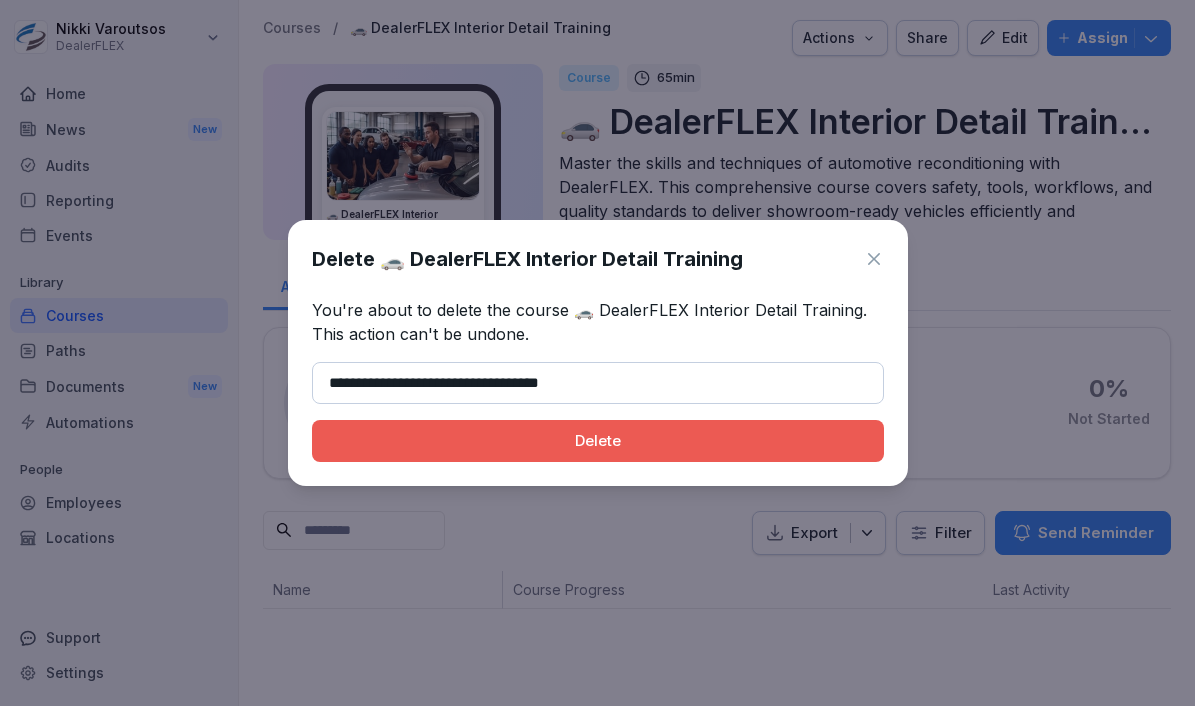 click on "Delete" at bounding box center [598, 441] 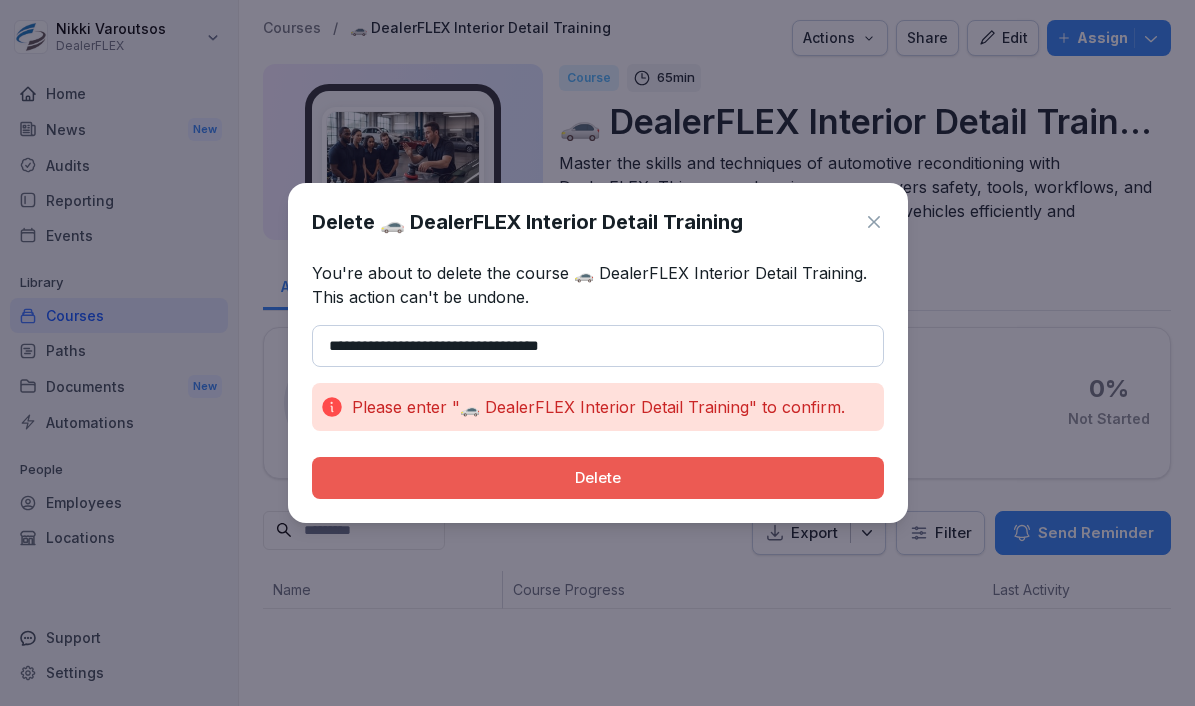 click on "Delete" at bounding box center [598, 478] 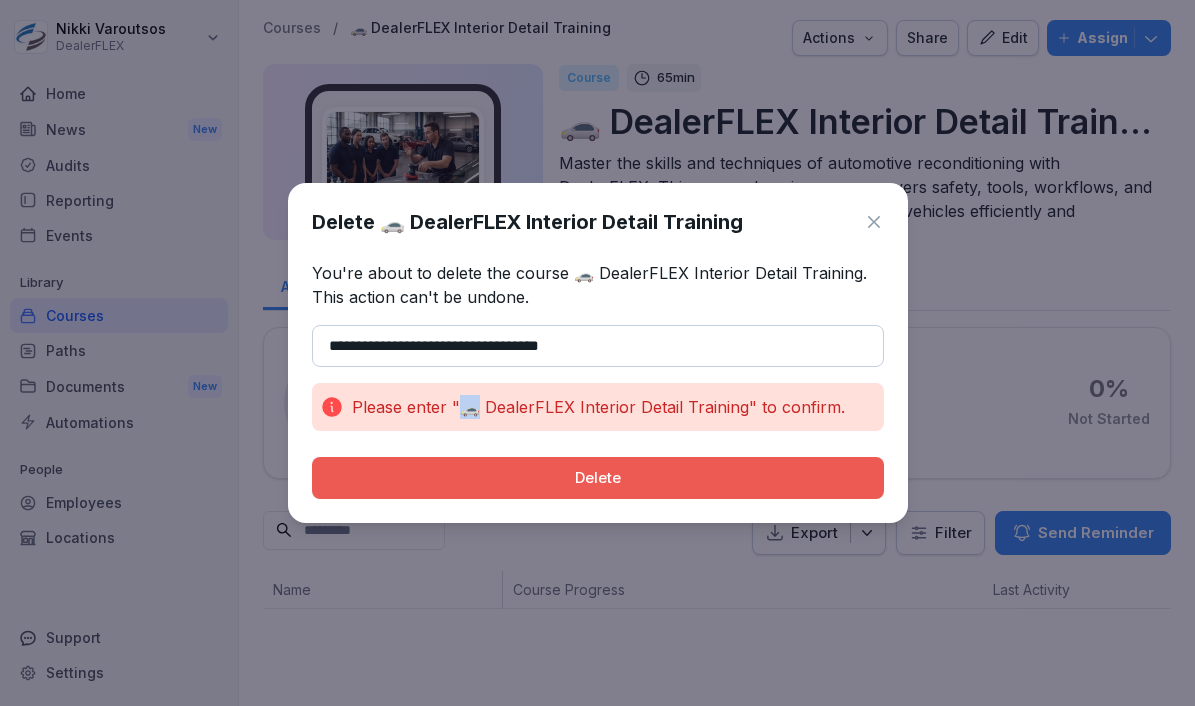 click on "Please enter "🚗 DealerFLEX Interior Detail Training" to confirm." at bounding box center (598, 407) 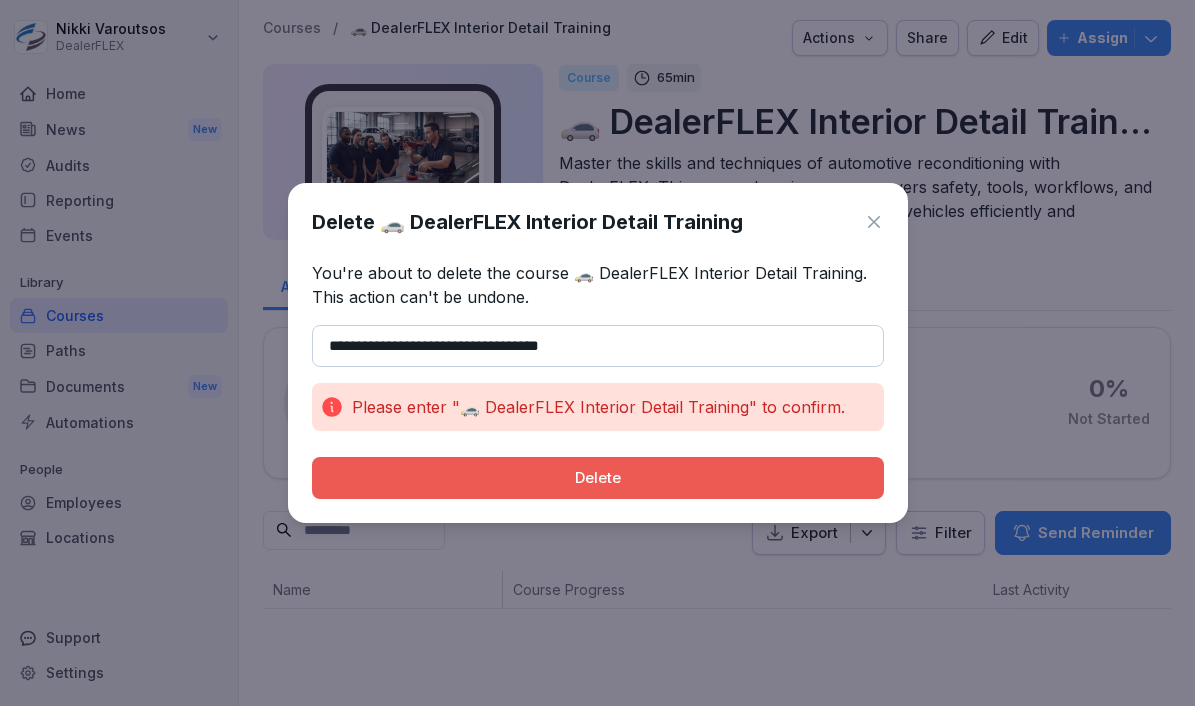 click on "**********" at bounding box center [598, 346] 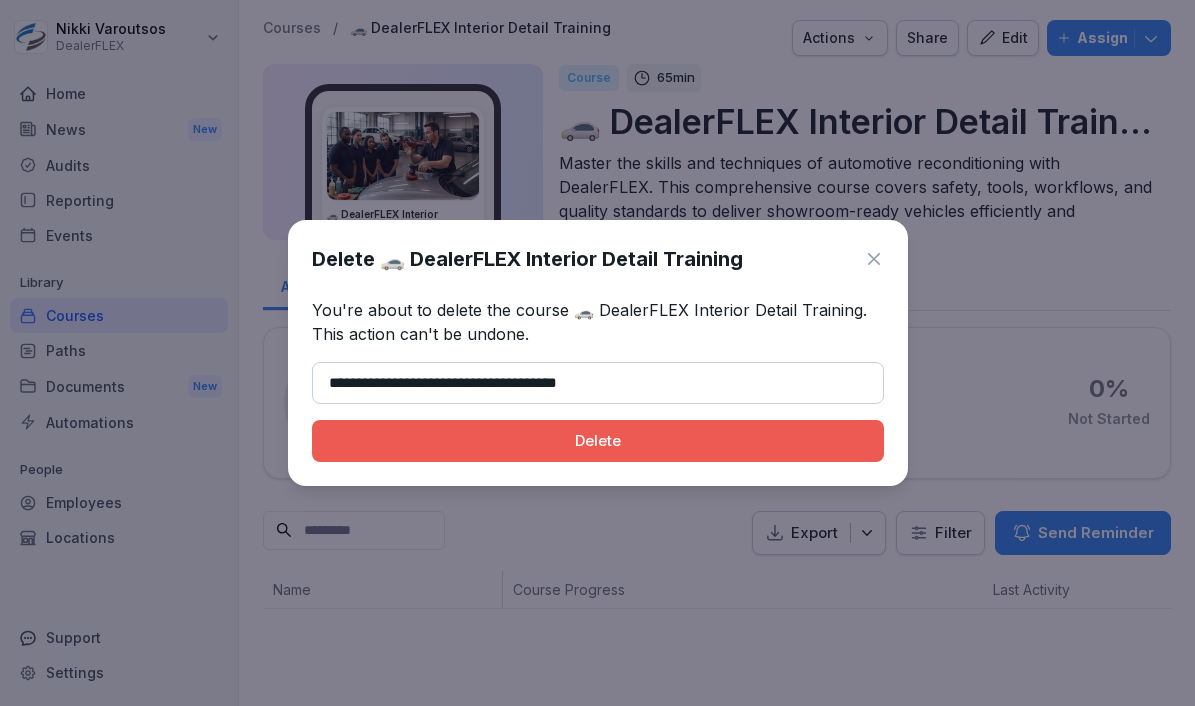 type on "**********" 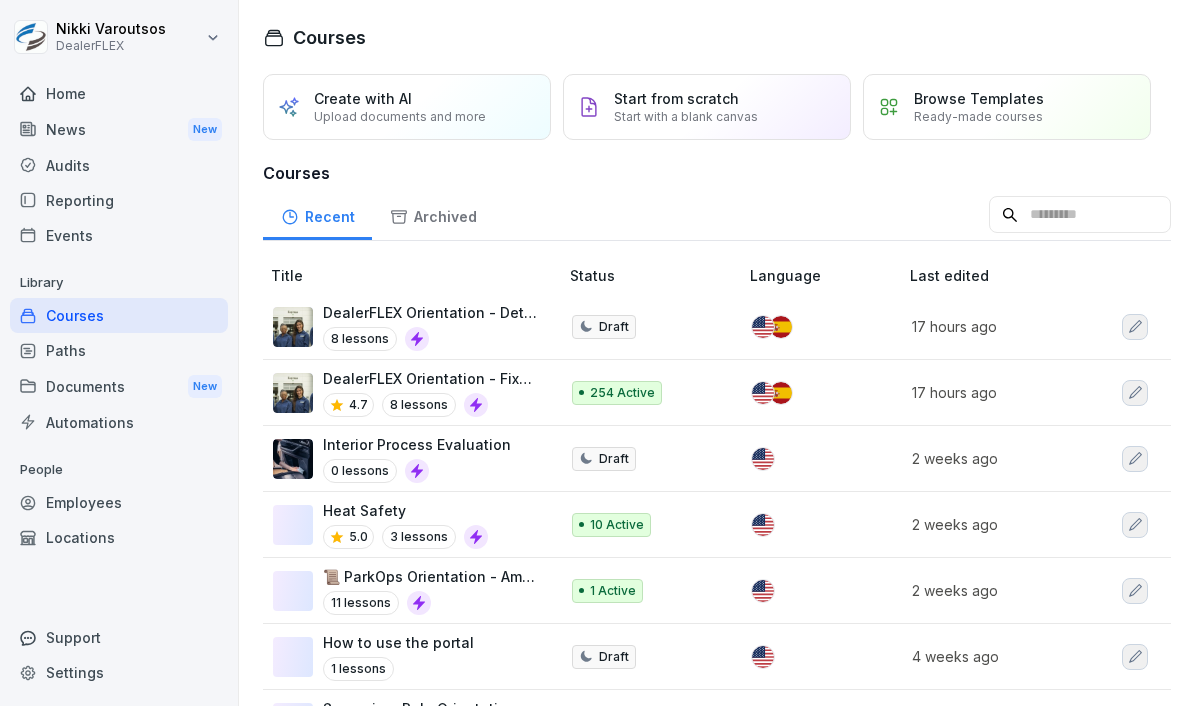 click on "Interior Process Evaluation" at bounding box center [417, 444] 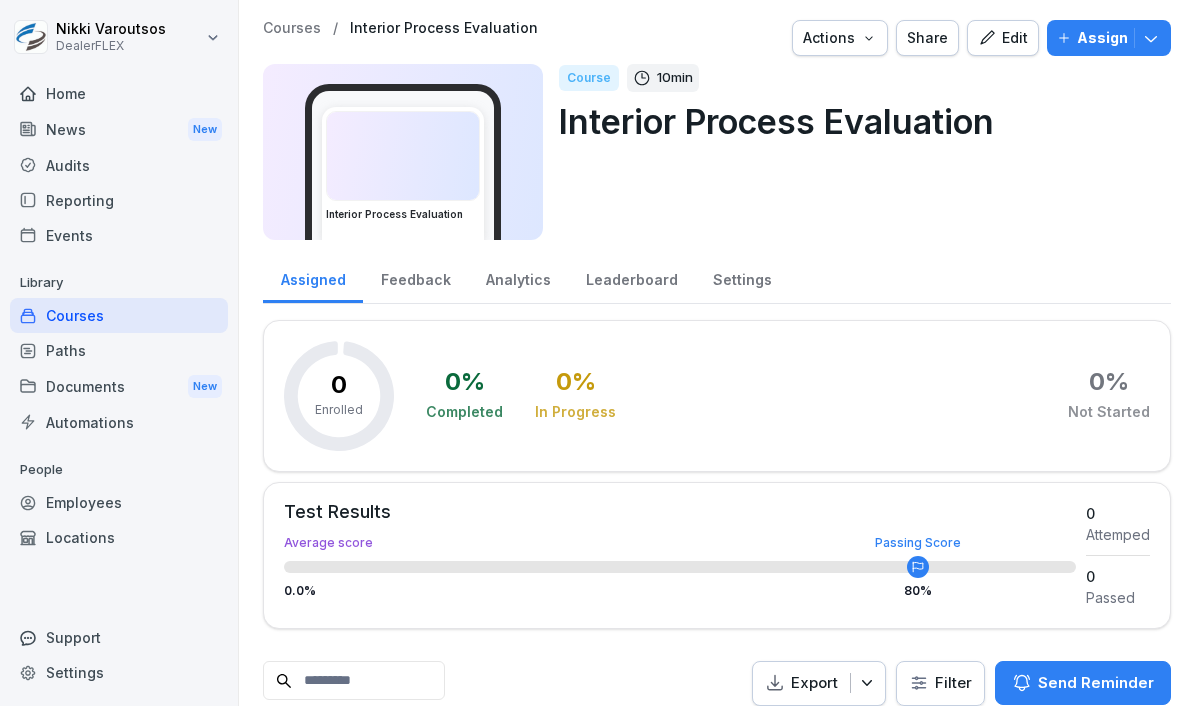 scroll, scrollTop: 0, scrollLeft: 0, axis: both 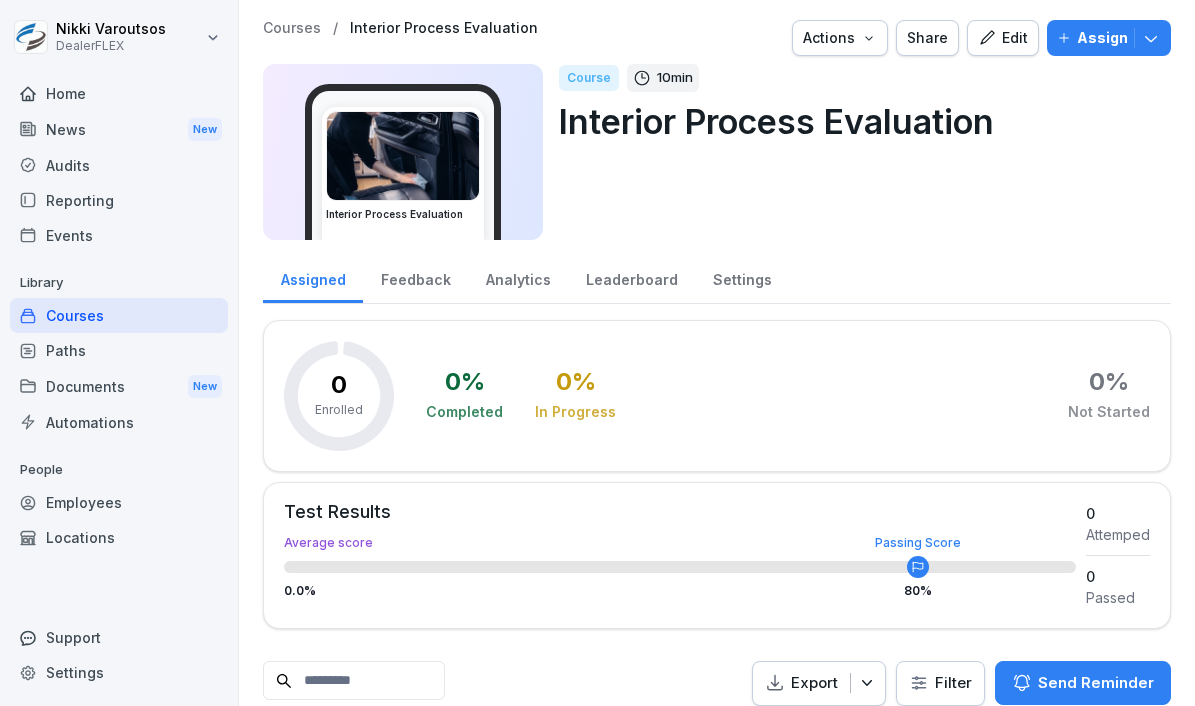 click on "Actions" at bounding box center [840, 38] 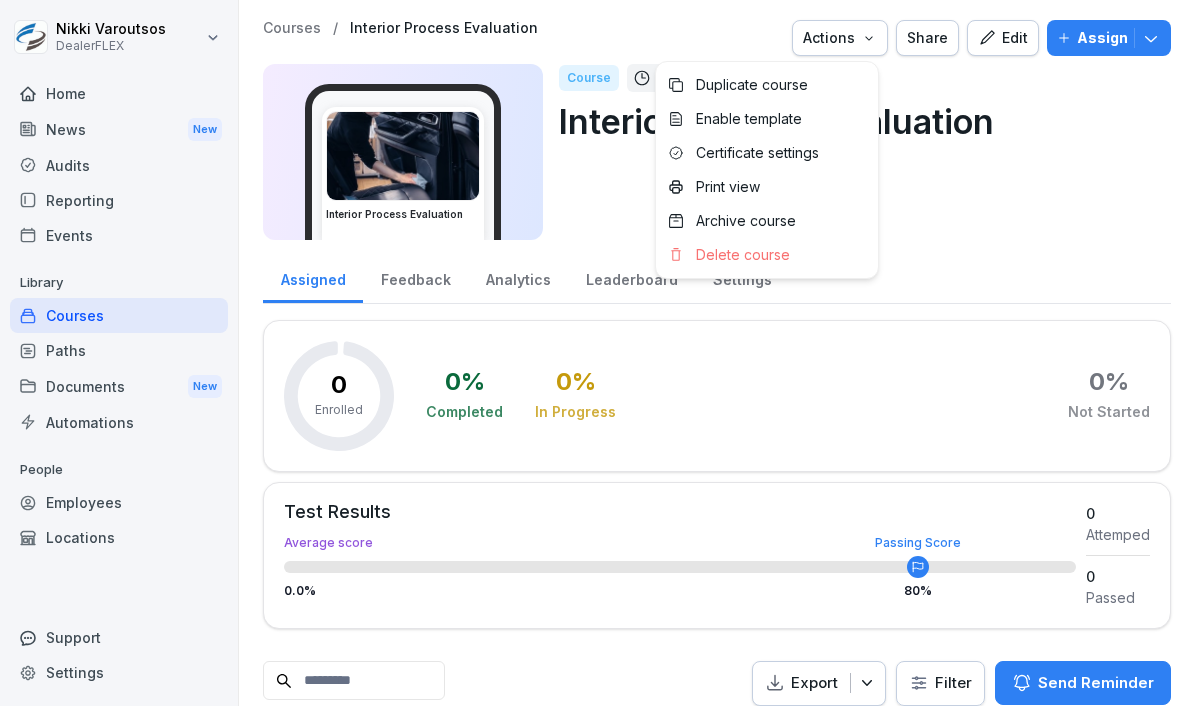 click on "Edit" at bounding box center (1003, 38) 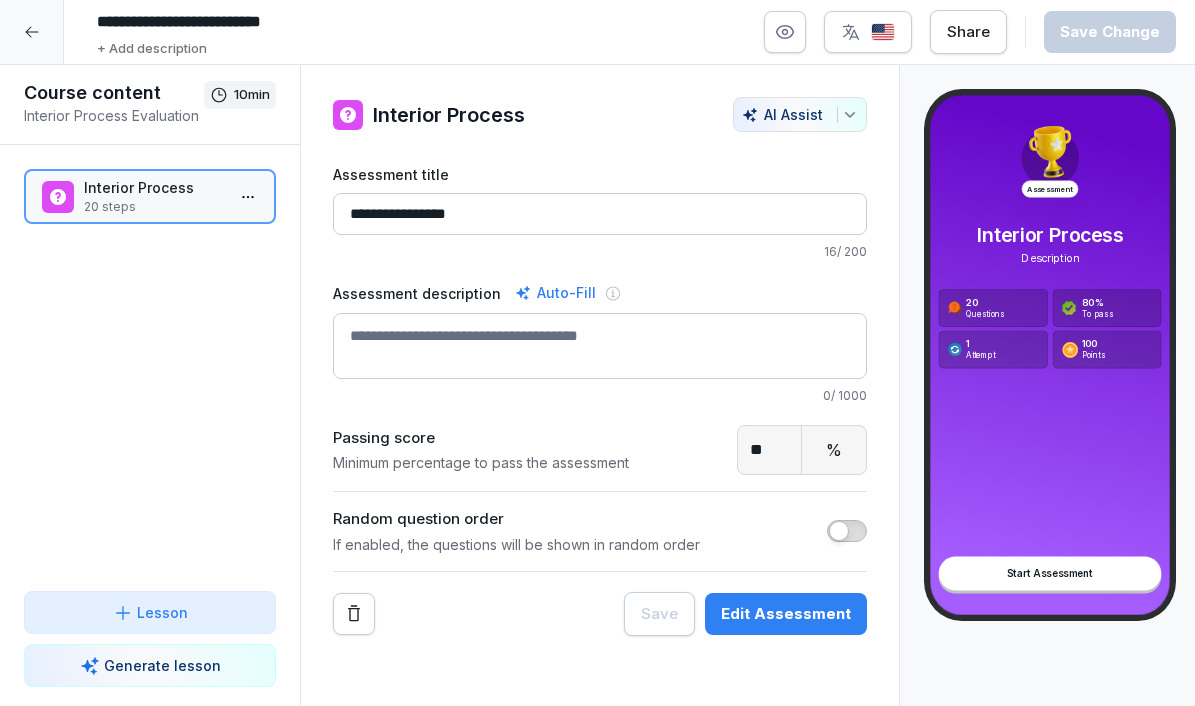 click 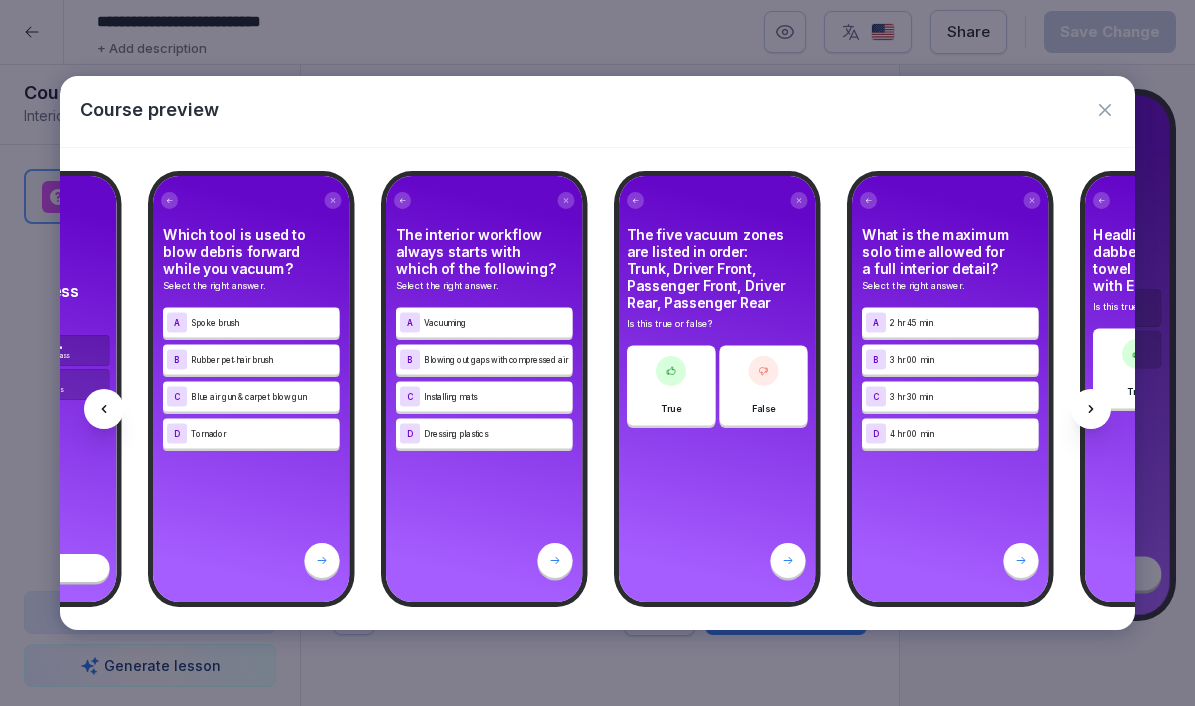 scroll, scrollTop: 0, scrollLeft: 0, axis: both 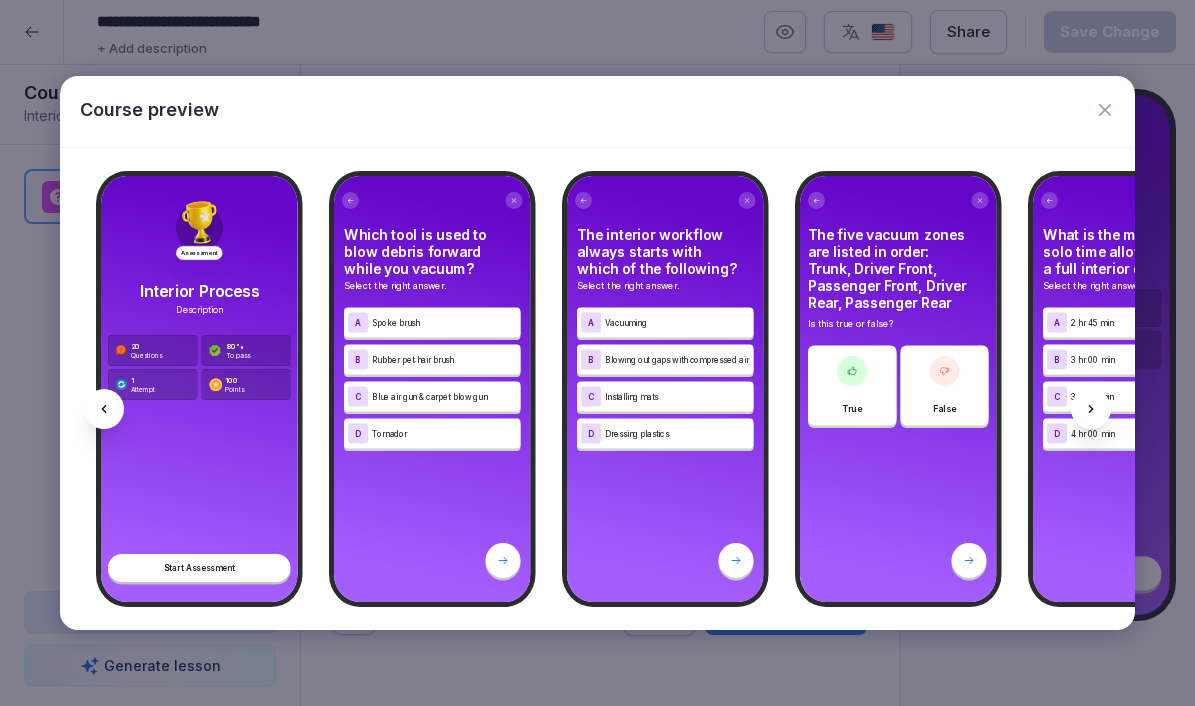 click on "Assessment Interior Process Description 20 Questions 80 % To pass 1 Attempt 100 Points Start Assessment Which tool is used to blow debris forward while you vacuum? Select the right answer. A Spoke brush B Rubber pet‑hair brush C Blue air gun & carpet blow gun D Tornador The interior workflow always starts with which of the following? Select the right answer. A Vacuuming B Blowing out gaps with compressed air C Installing mats D Dressing plastics The five vacuum zones are listed in order: Trunk, Driver Front, Passenger Front, Driver Rear, Passenger Rear Is this true or false? True False What is the maximum solo time allowed for a full interior detail? Select the right answer. A 2 hr 45 min B 3 hr 00 min C 3 hr 30 min D 4 hr 00 min Headliner stains are dabbed with a gray towel lightly misted with Enzyme Cleaner. Is this true or false? True False You may spray All‑Purpose Cleaner directly onto infotainment screens. Is this true or false? True False Select the right answer. A Keep scrubbing B Wipe with water" at bounding box center [598, 389] 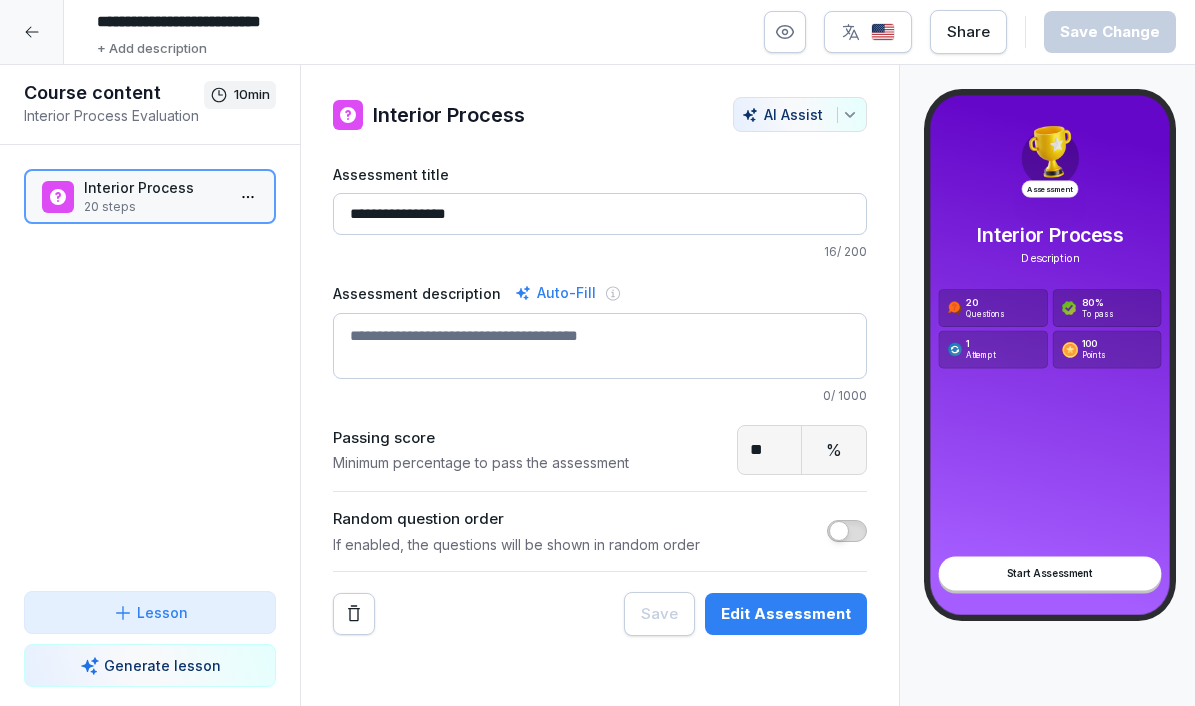 click at bounding box center [32, 32] 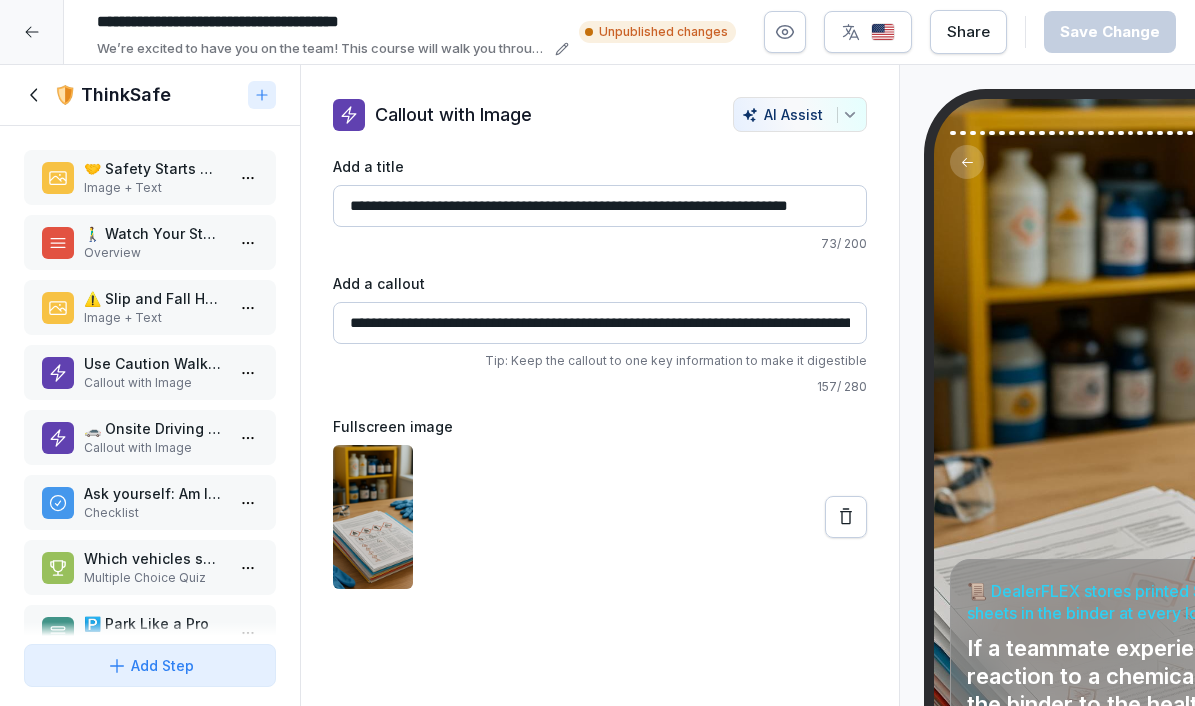 scroll, scrollTop: 0, scrollLeft: 0, axis: both 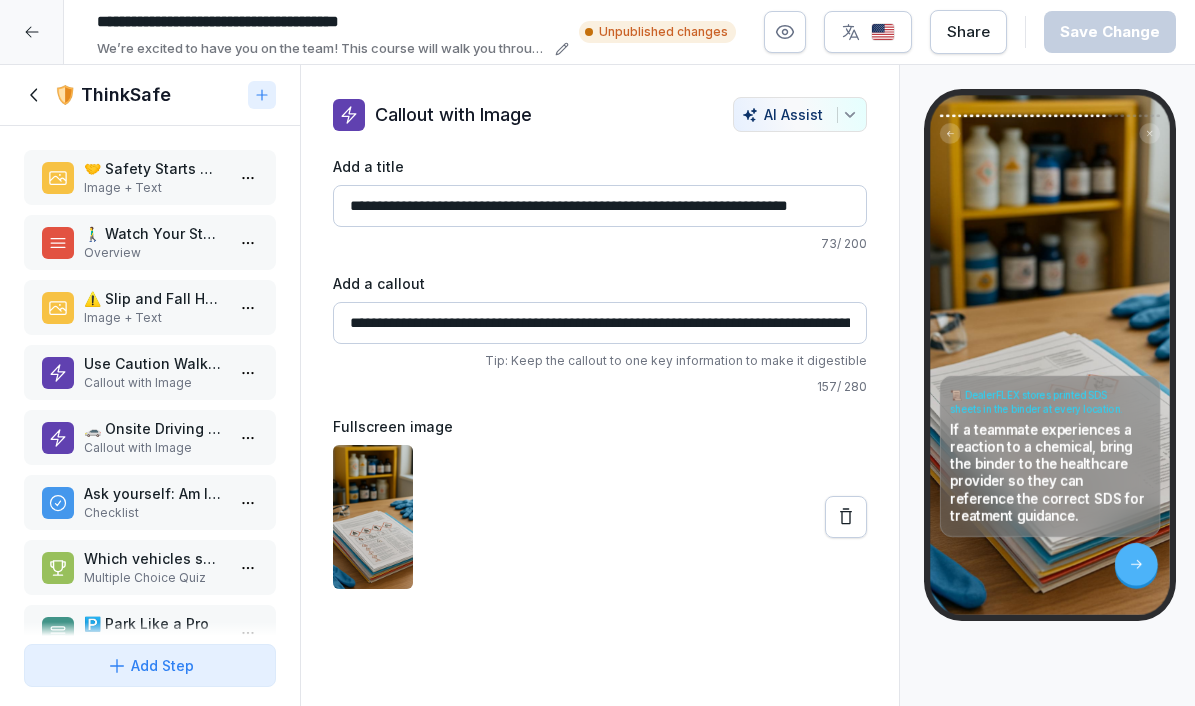 click at bounding box center (32, 32) 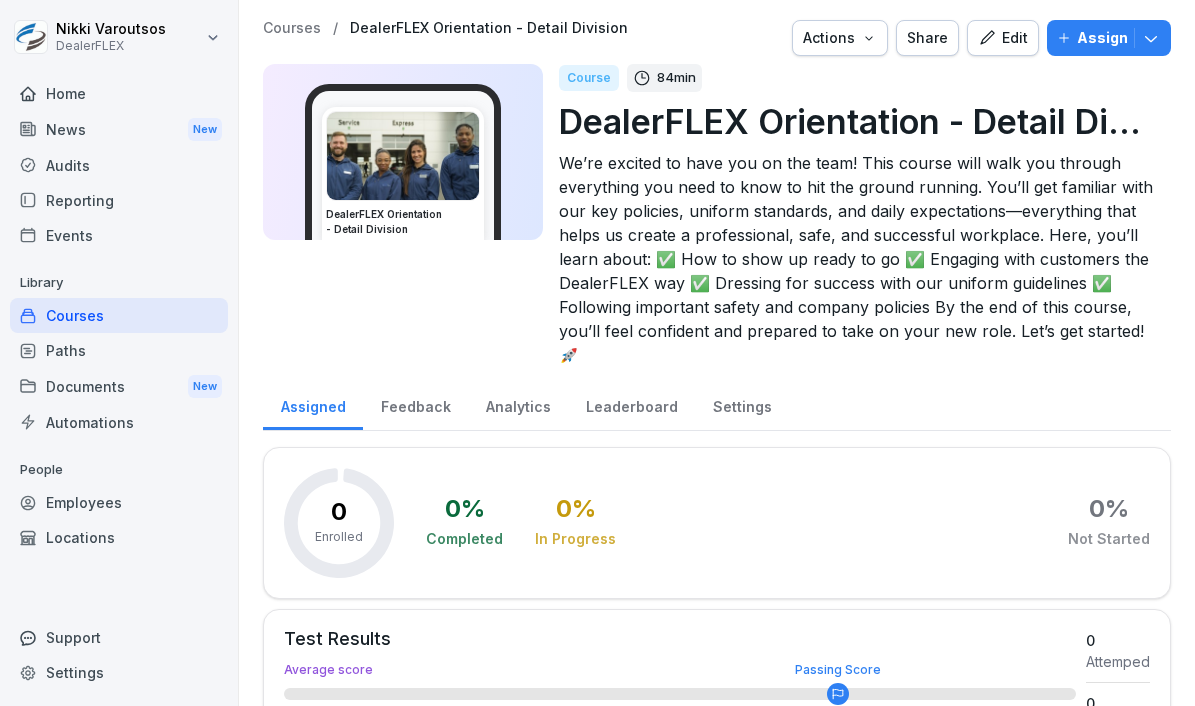 click on "Employees" at bounding box center [119, 502] 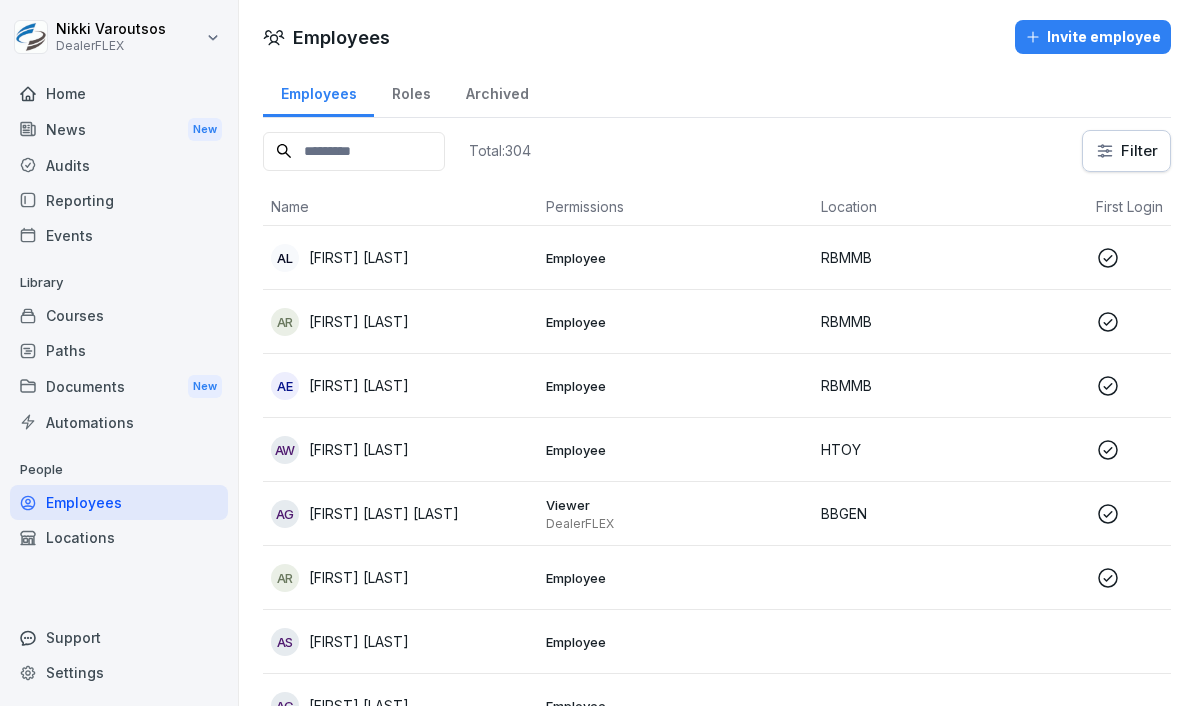 click at bounding box center [354, 151] 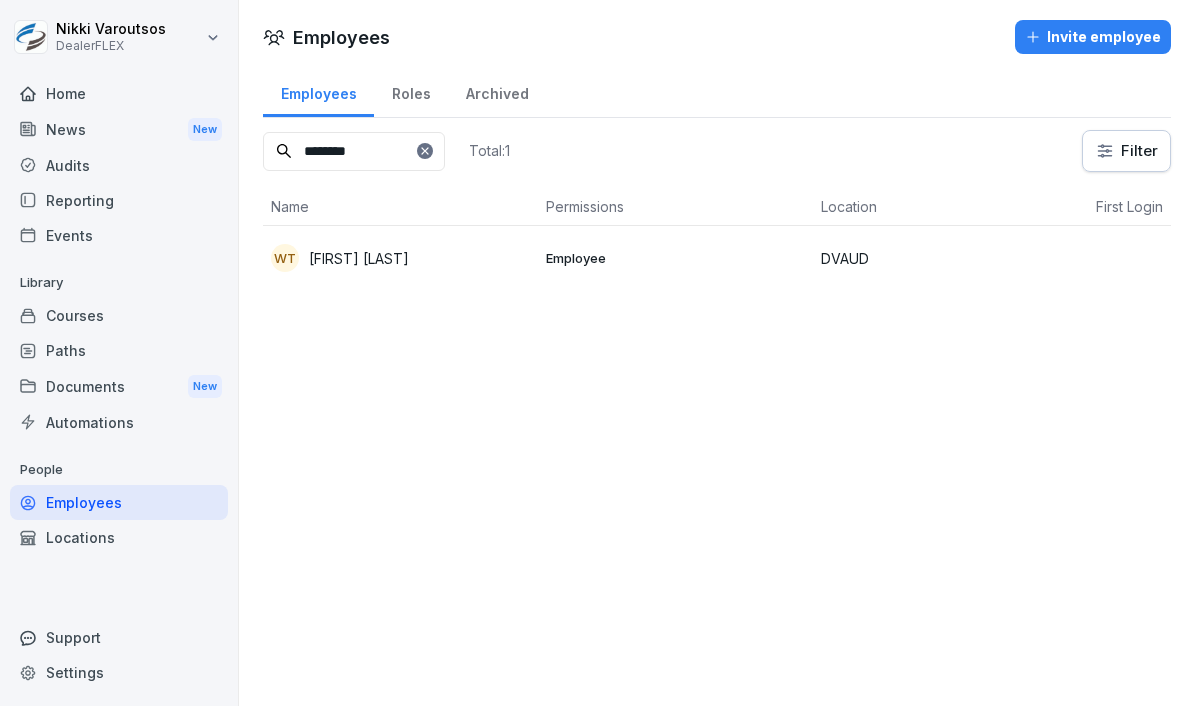 type on "********" 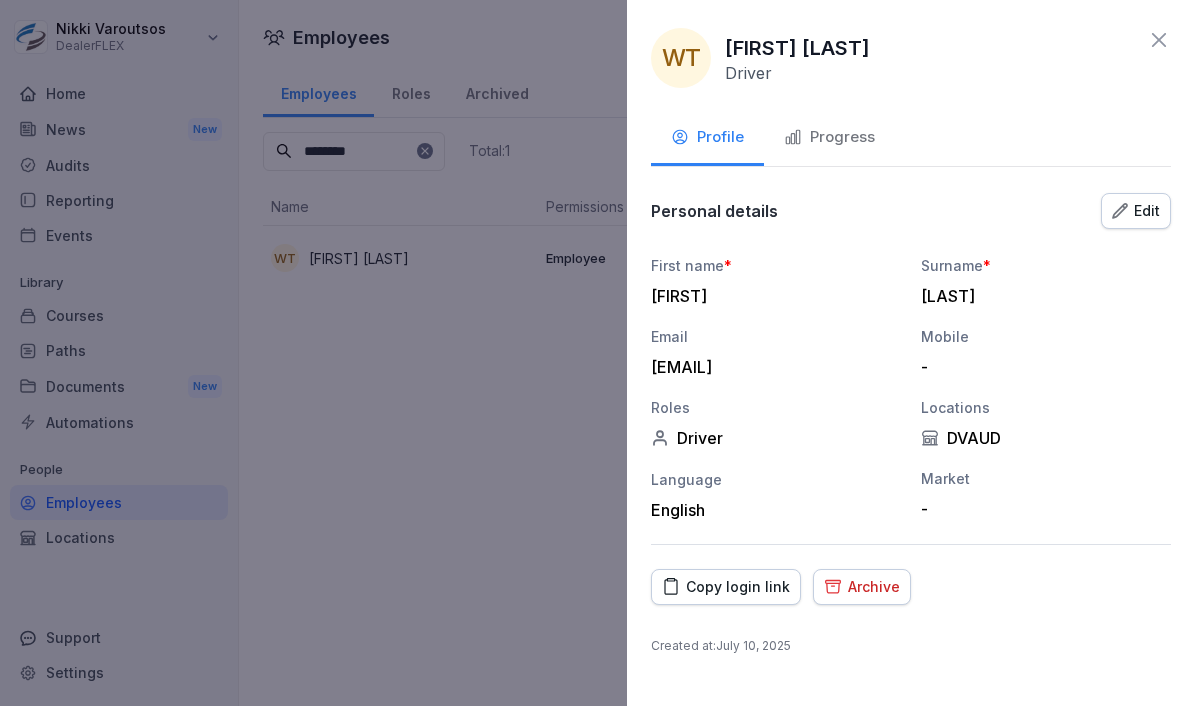 click on "Progress" at bounding box center (829, 137) 